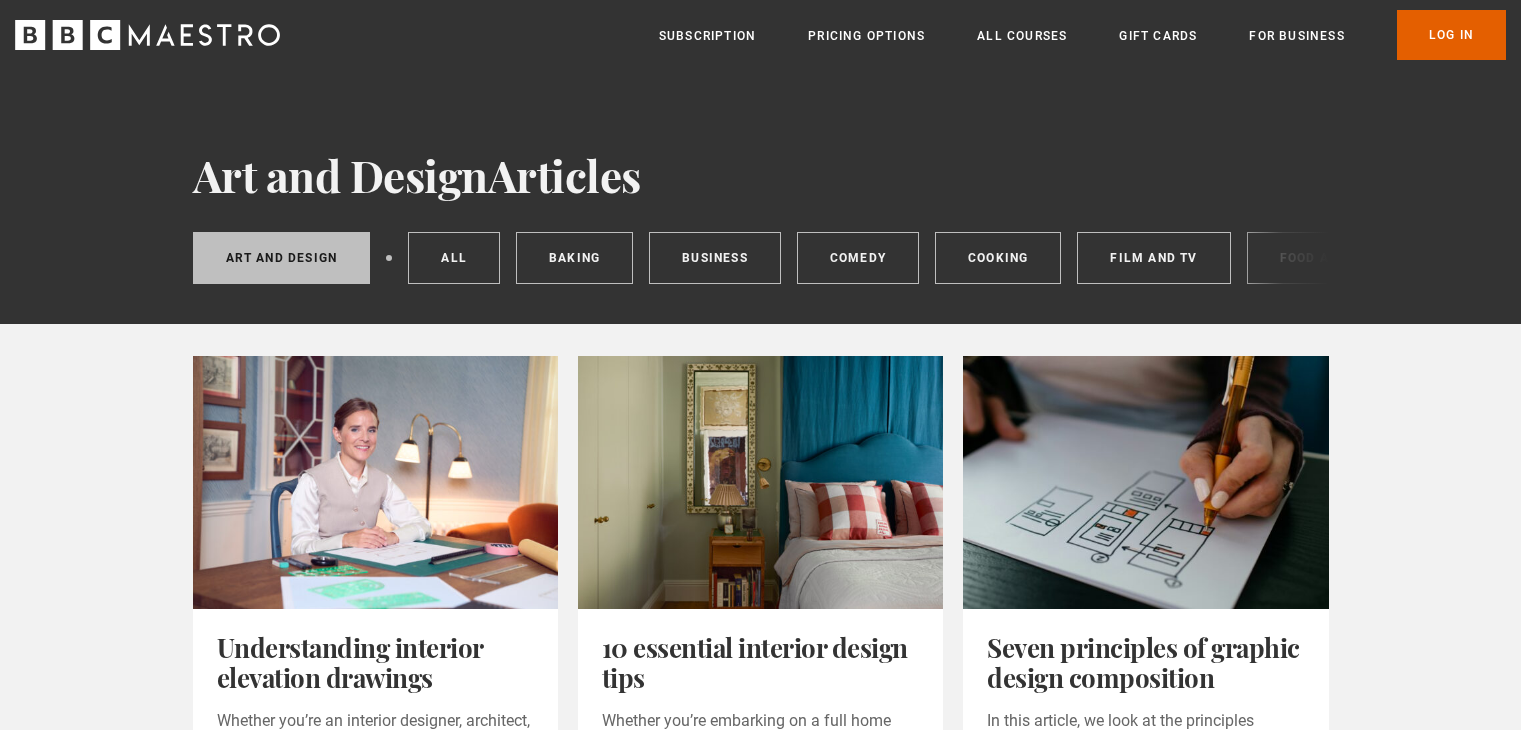 scroll, scrollTop: 1470, scrollLeft: 0, axis: vertical 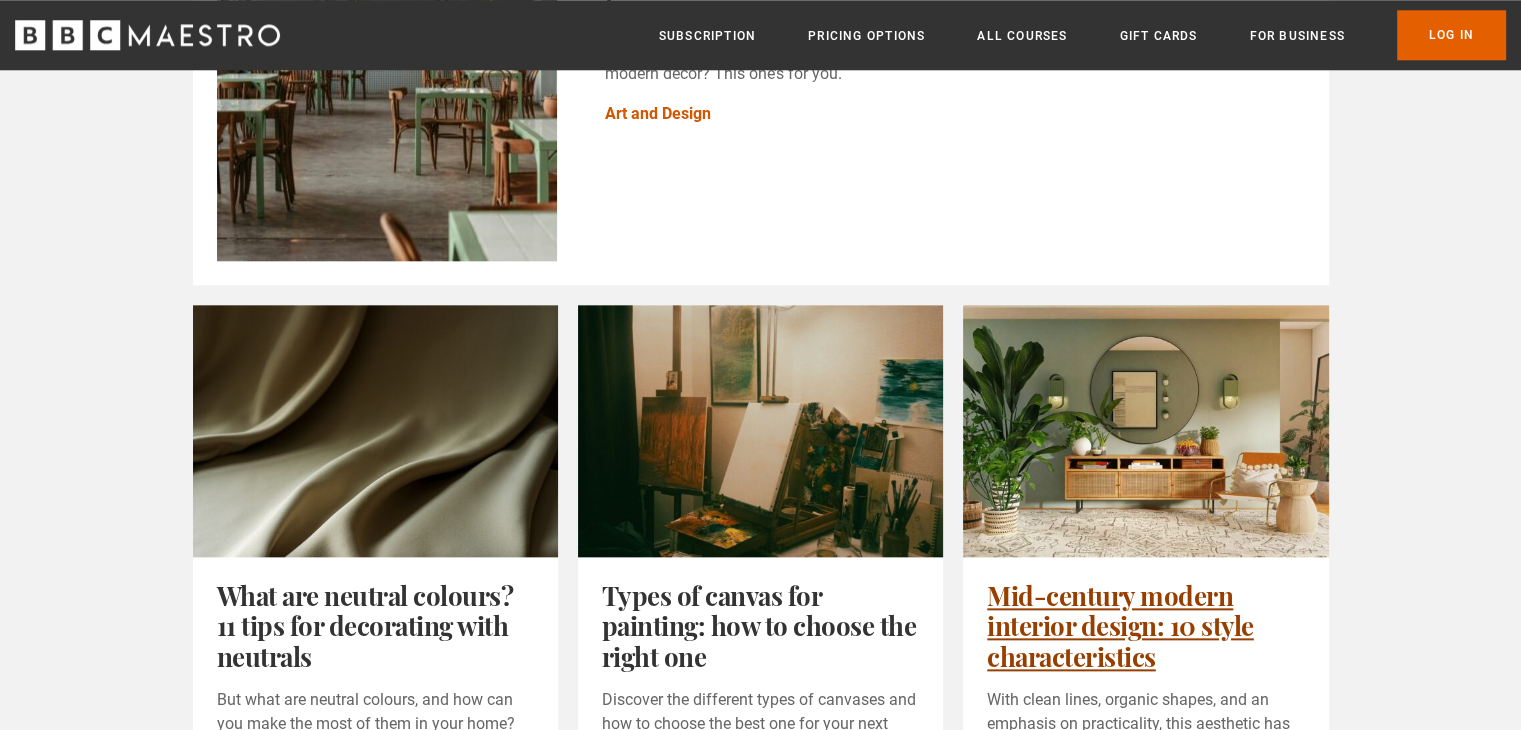 click on "Mid-century modern interior design: 10 style characteristics" at bounding box center [1120, 626] 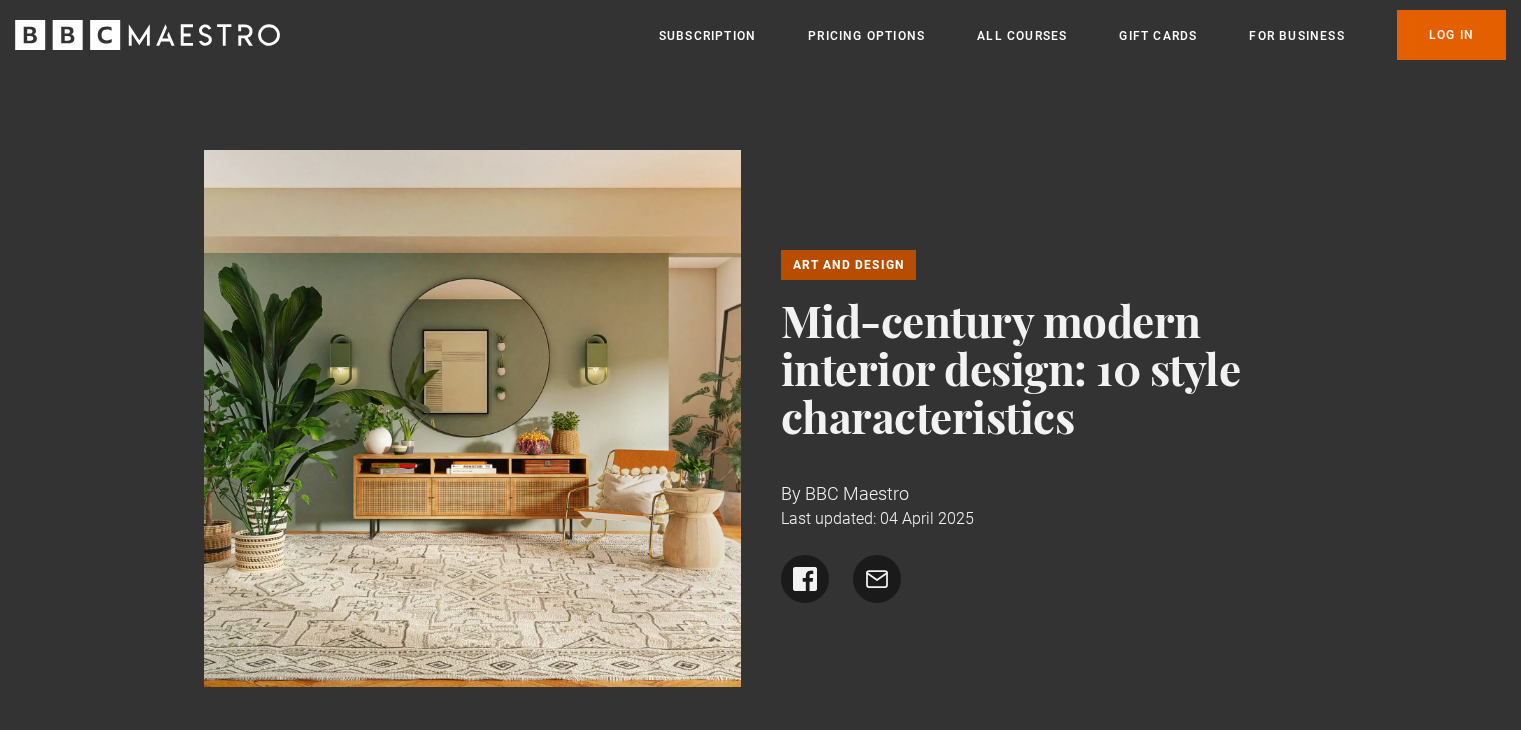 scroll, scrollTop: 0, scrollLeft: 0, axis: both 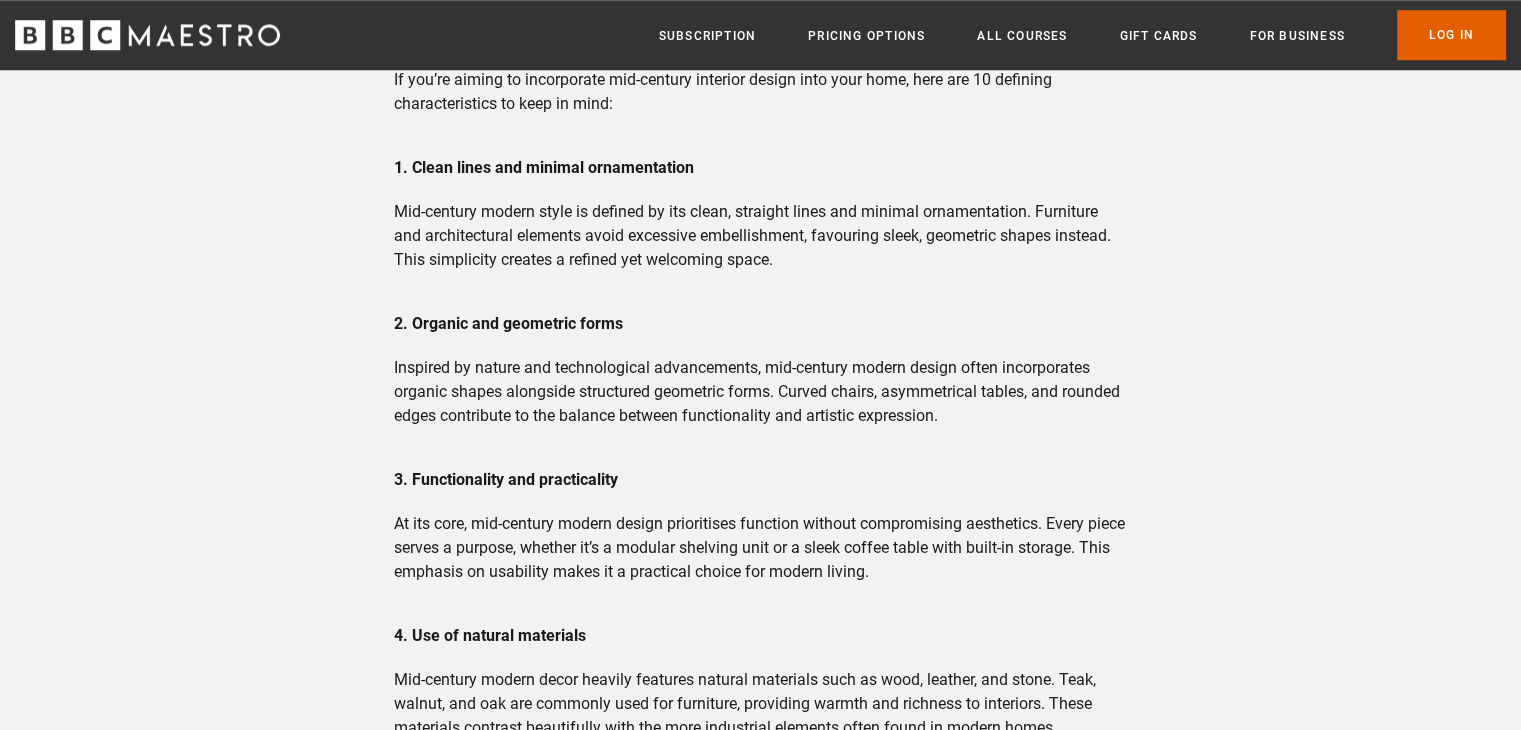 click on "Mid-century modern interior design remains one of the most enduring and beloved styles, known for its seamless blend of form and function.
With clean lines, organic shapes, and an emphasis on practicality, this aesthetic has remained relevant since its rise in the mid-20th century. Whether you’re designing a new space or incorporating mid-century modern decor into your home, understanding the core principles of this design style is essential.
What is mid-century modern ?
10 key characteristics
Free video lesson
Learn from Interior designer Beata Heuman
What is mid-century modern interior design?
Mid-century modern interior design is a style that emerged between the 1940s and 1970s, focusing on simplicity, functionality, and a connection with nature. Influenced by the Bauhaus movement and Scandinavian design, this aesthetic embraces minimalism while maintaining warmth and comfort.
Eames House Farnsworth House" at bounding box center [760, 1447] 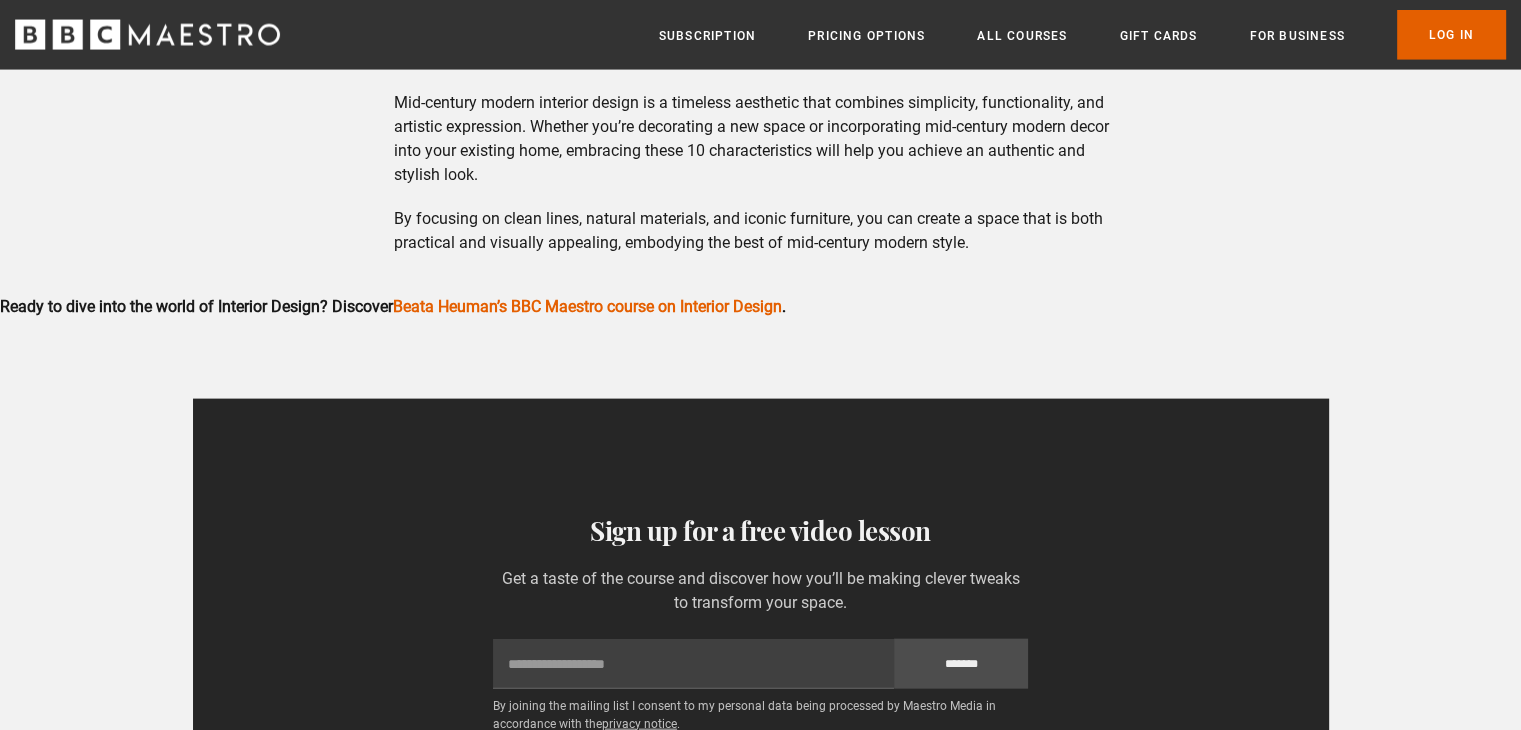 scroll, scrollTop: 4236, scrollLeft: 0, axis: vertical 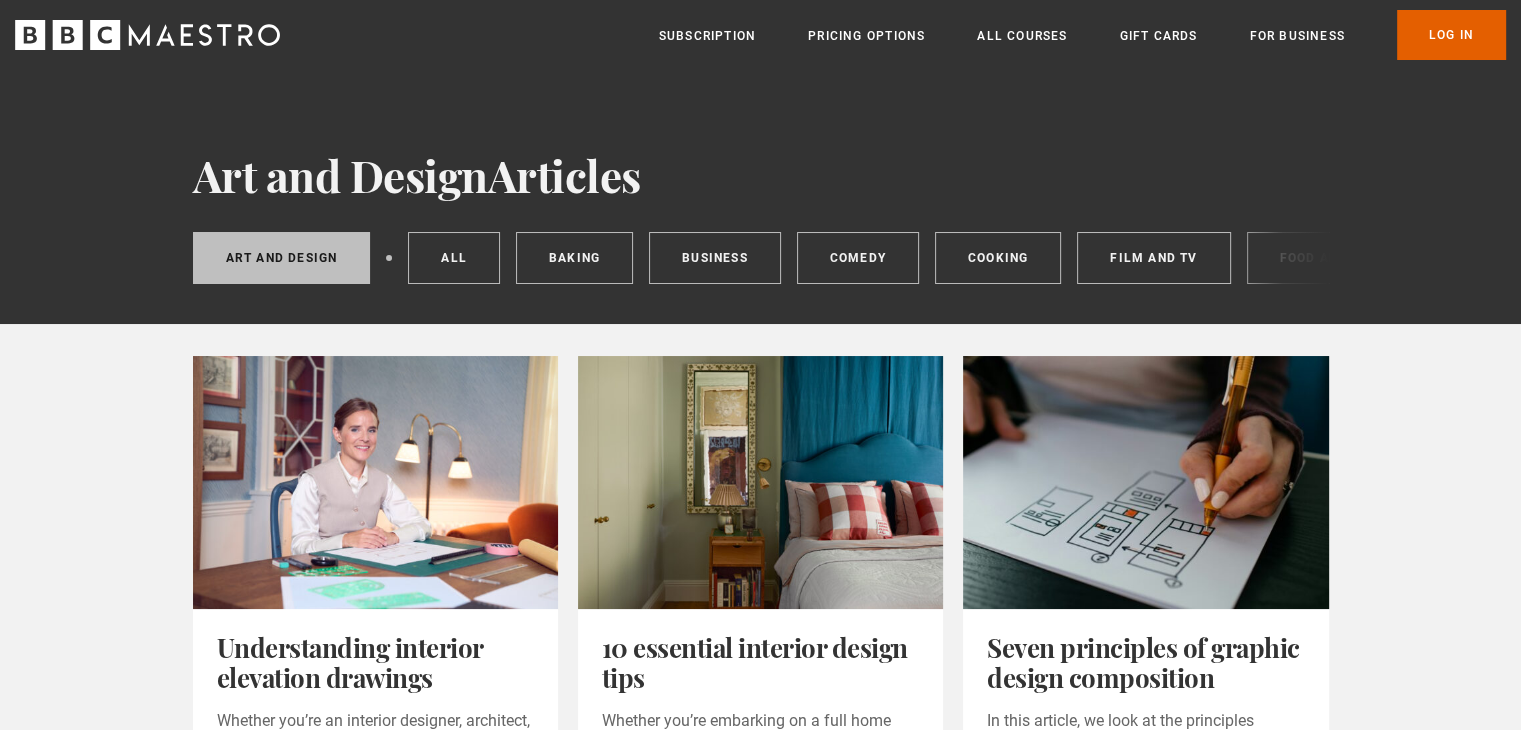 click on "Art and Design  Articles" at bounding box center (761, 175) 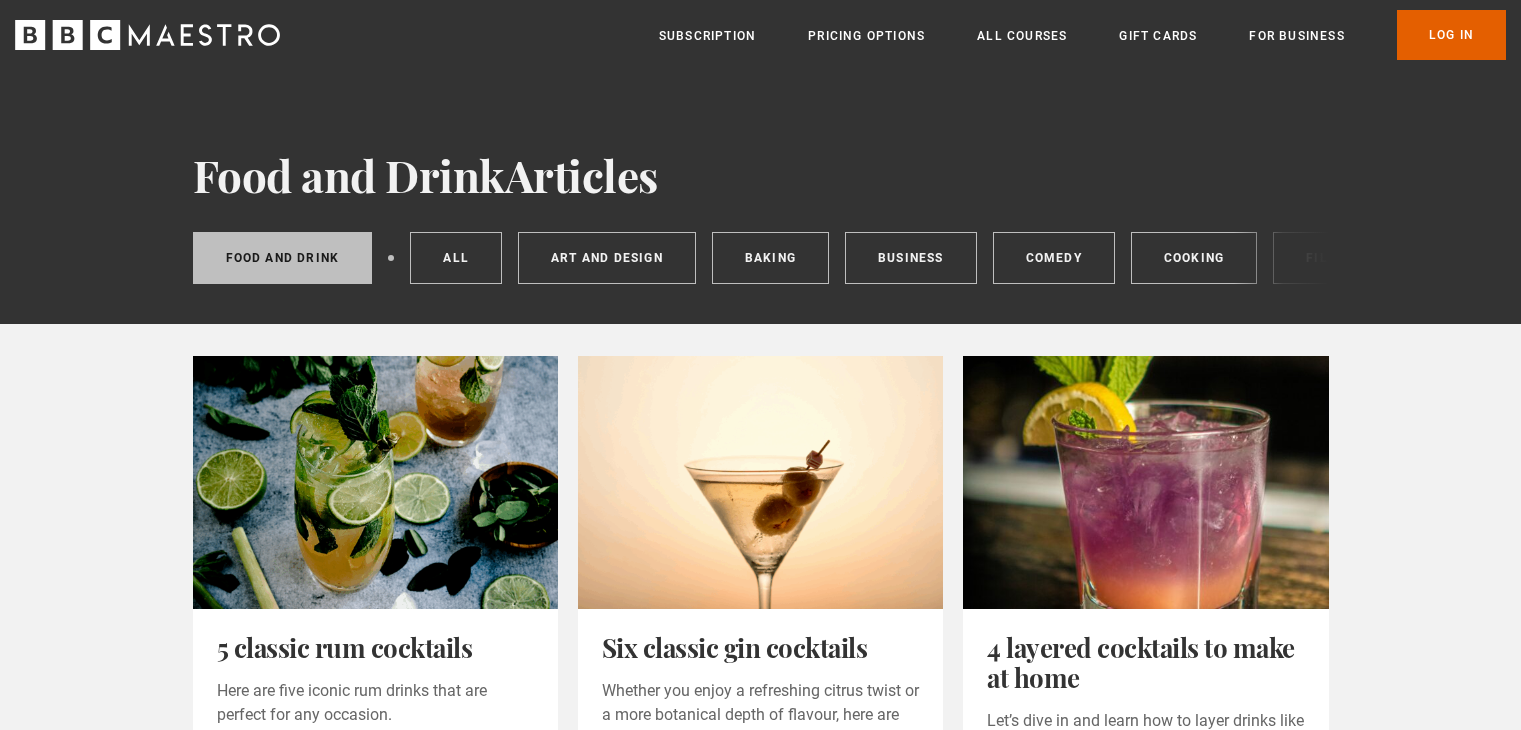 scroll, scrollTop: 0, scrollLeft: 0, axis: both 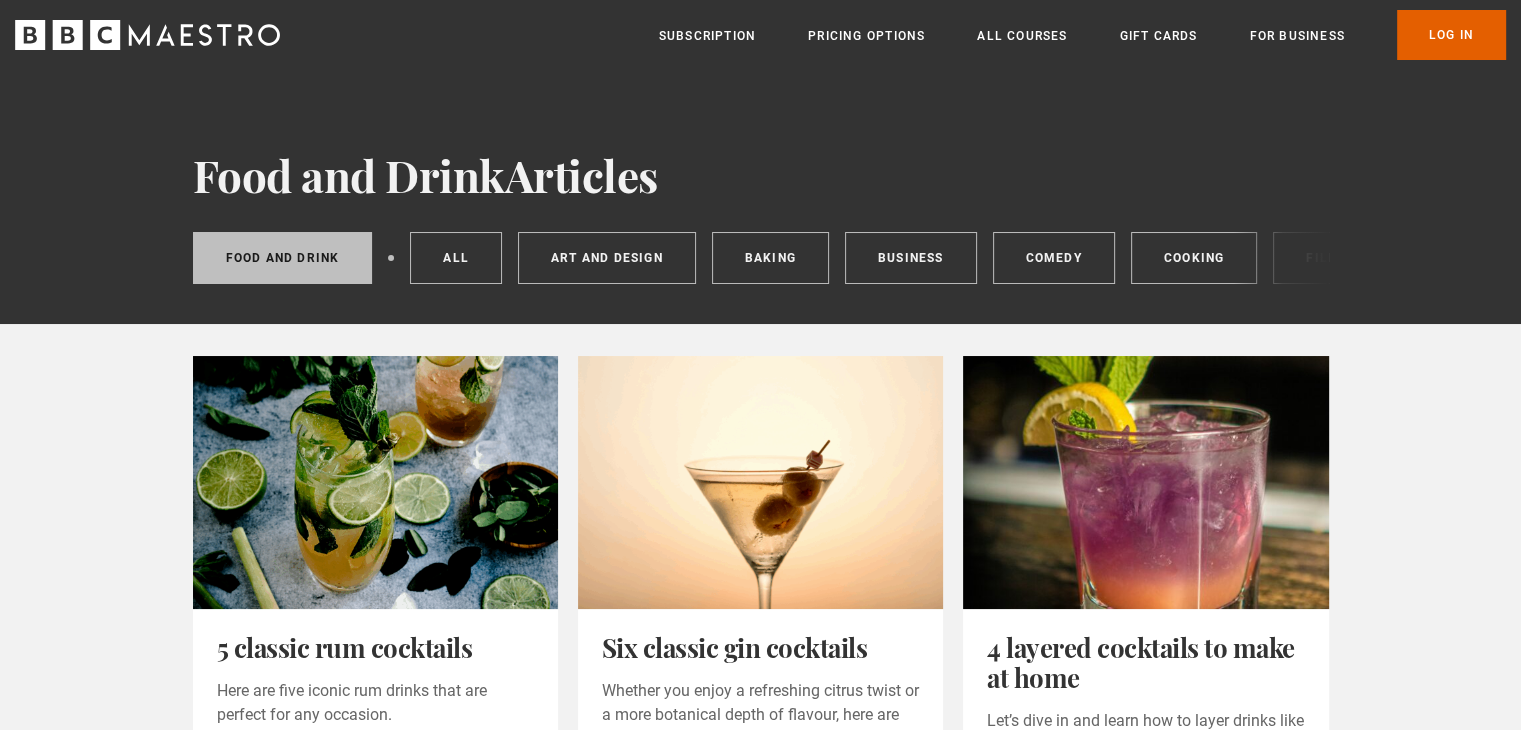 click on "5 classic rum cocktails
Here are five iconic rum drinks that are perfect for any occasion.
Food and Drink
Six classic gin cocktails
Whether you enjoy a refreshing citrus twist or a more botanical depth of flavour, here are six classic gin cocktails to try.
Food and Drink
4 layered cocktails to make at home" at bounding box center (761, 1673) 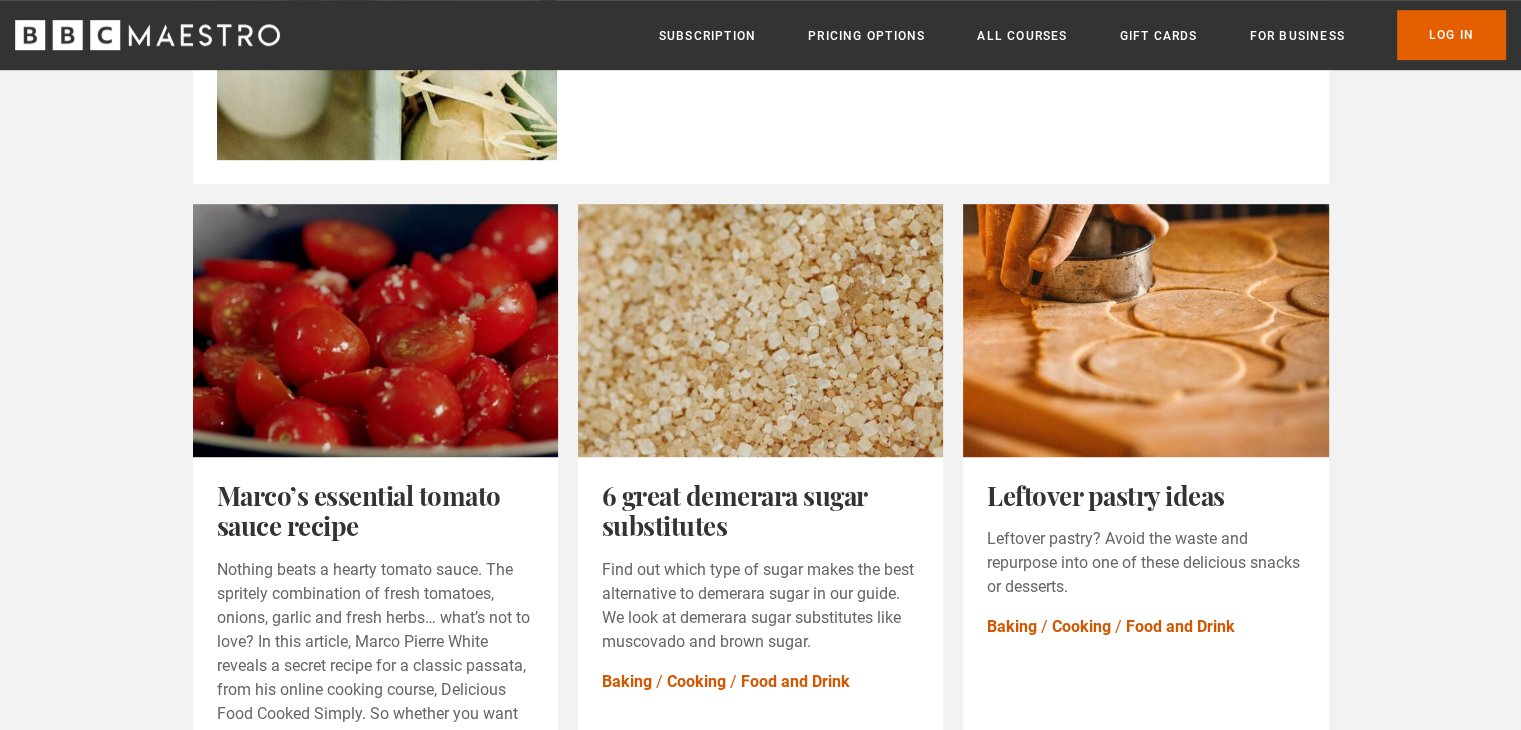 scroll, scrollTop: 1144, scrollLeft: 0, axis: vertical 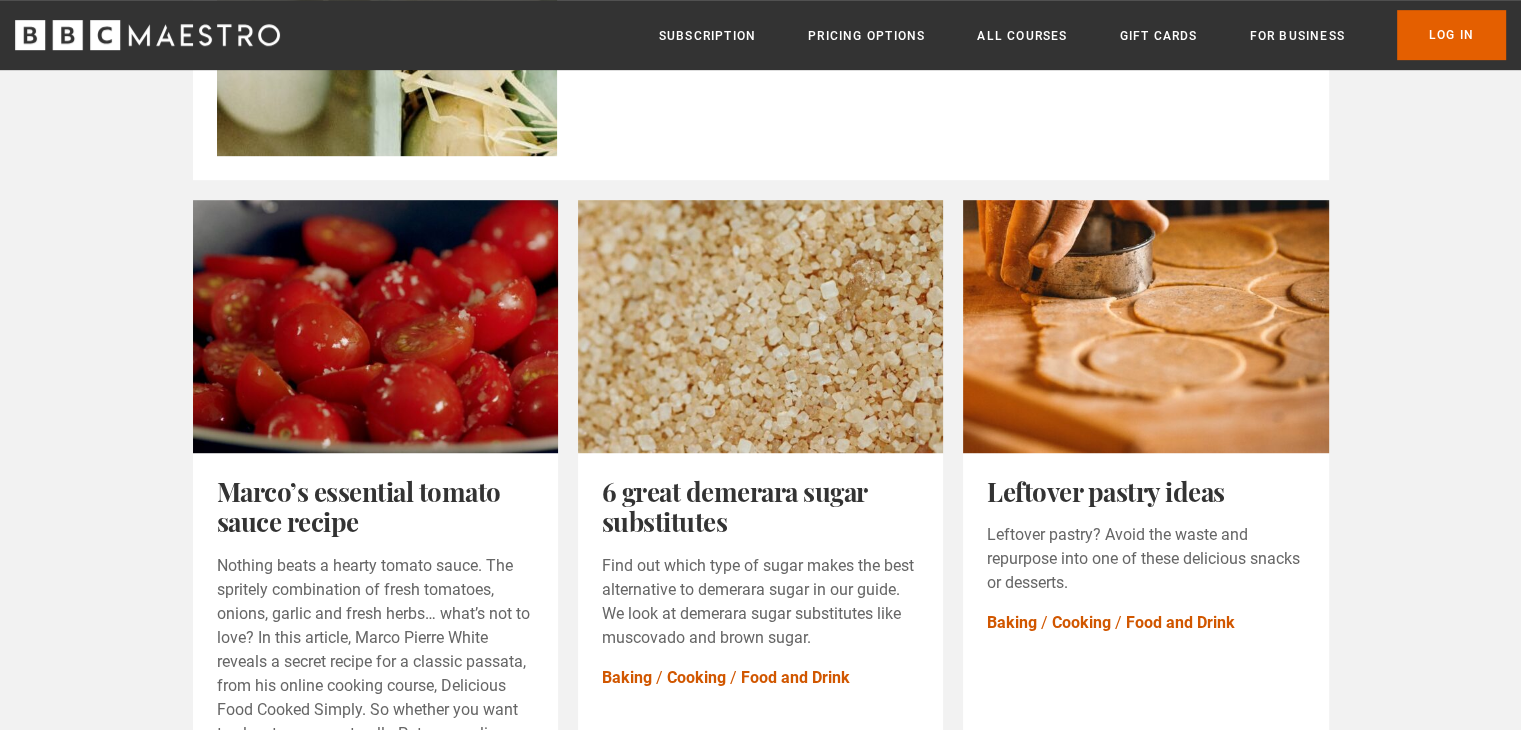 click on "Food and Drink  Articles
Food and Drink
All
Art and Design
Baking
Business
Comedy
Cooking
Film and TV
Lifestyle
Music
Performing Arts
Photography
Poetry
Writing
5 classic rum cocktails
Here are five iconic rum drinks that are perfect for any occasion.
Food and Drink" at bounding box center [760, 455] 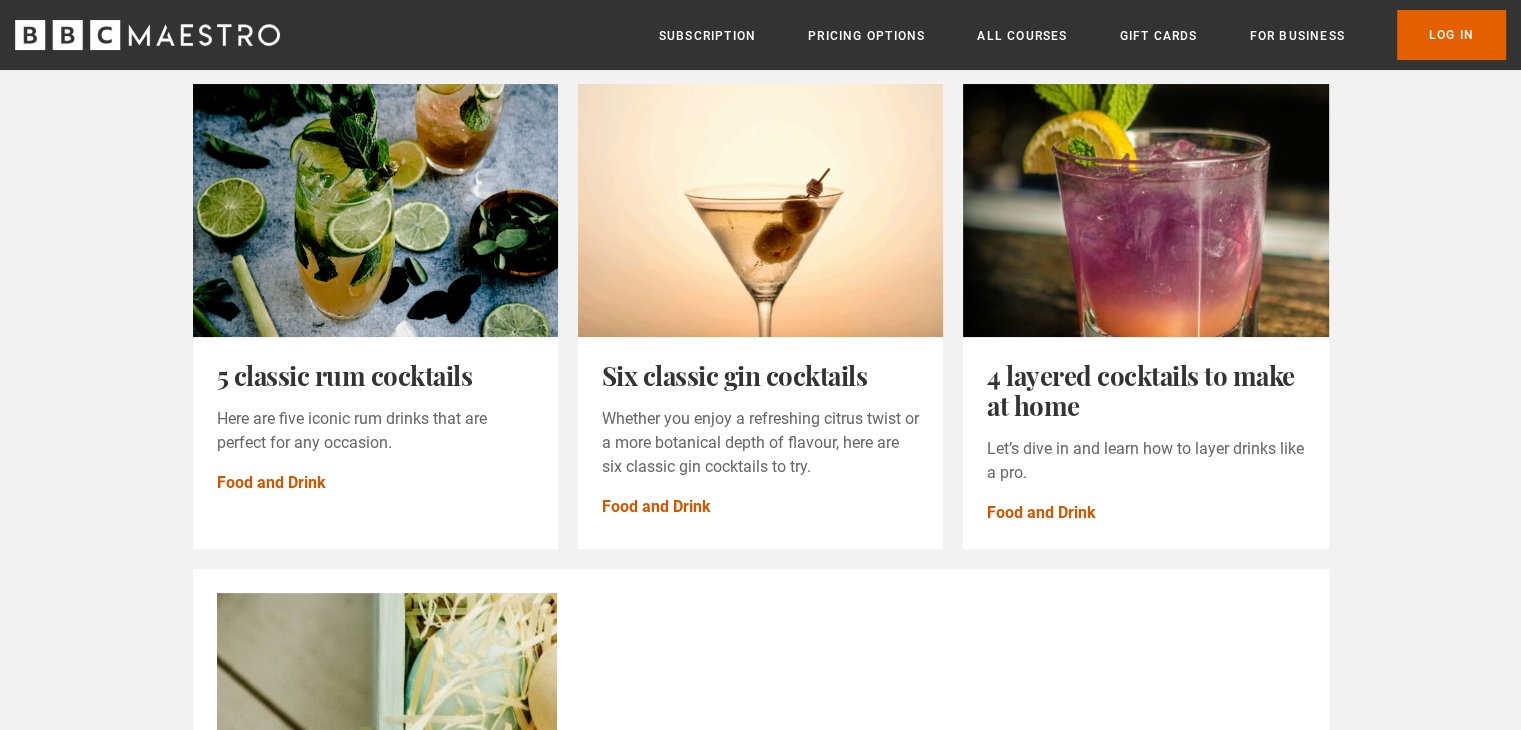 scroll, scrollTop: 266, scrollLeft: 0, axis: vertical 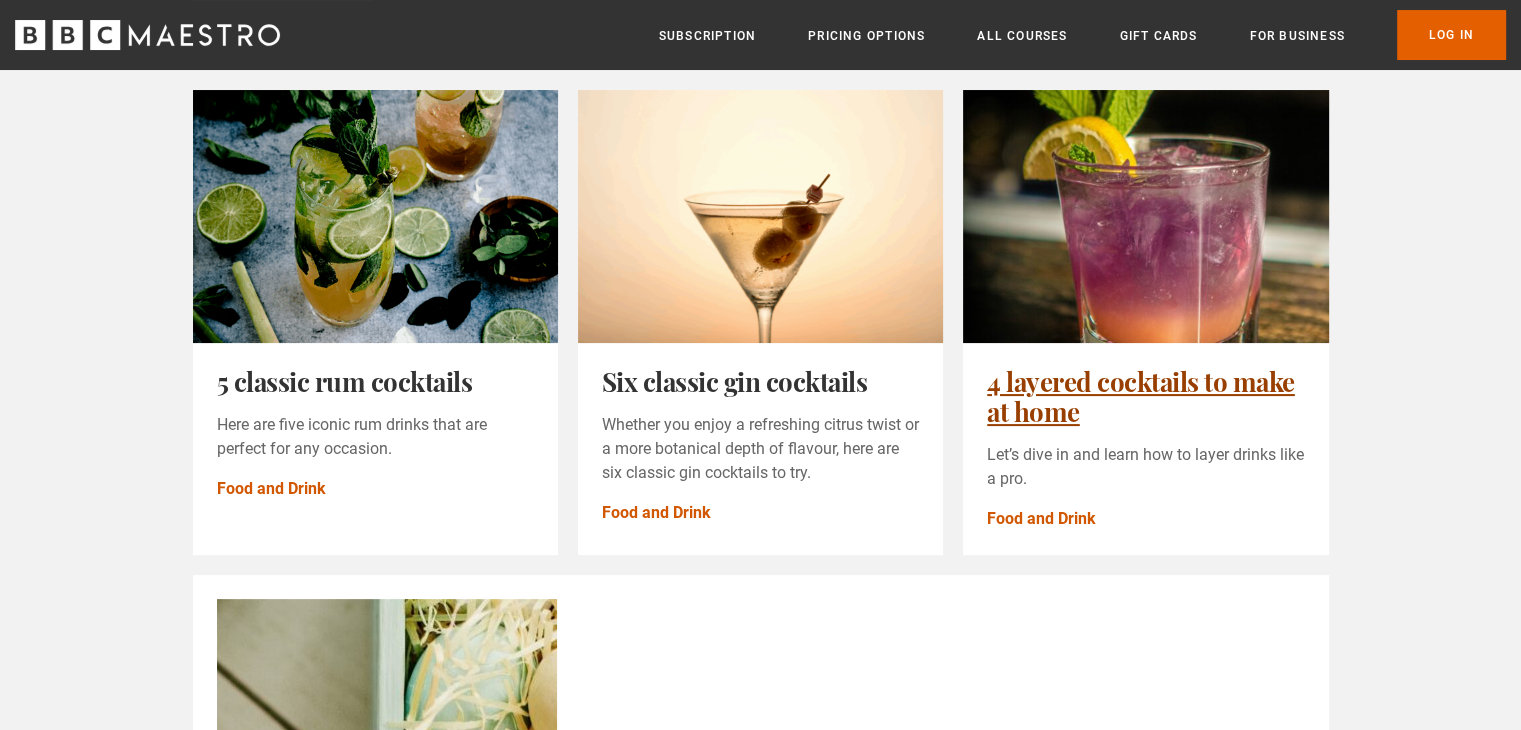click on "4 layered cocktails to make at home" at bounding box center [1141, 396] 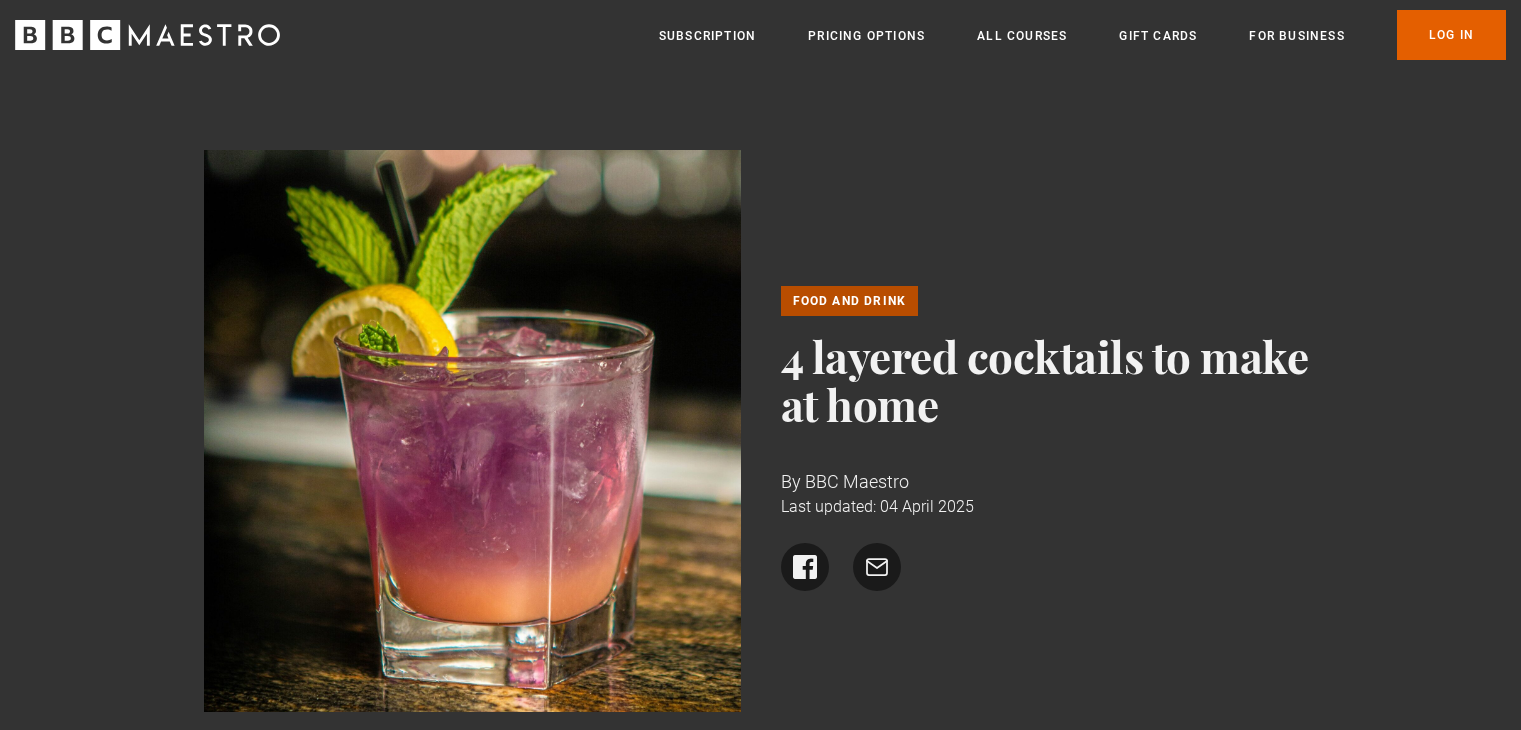 scroll, scrollTop: 0, scrollLeft: 0, axis: both 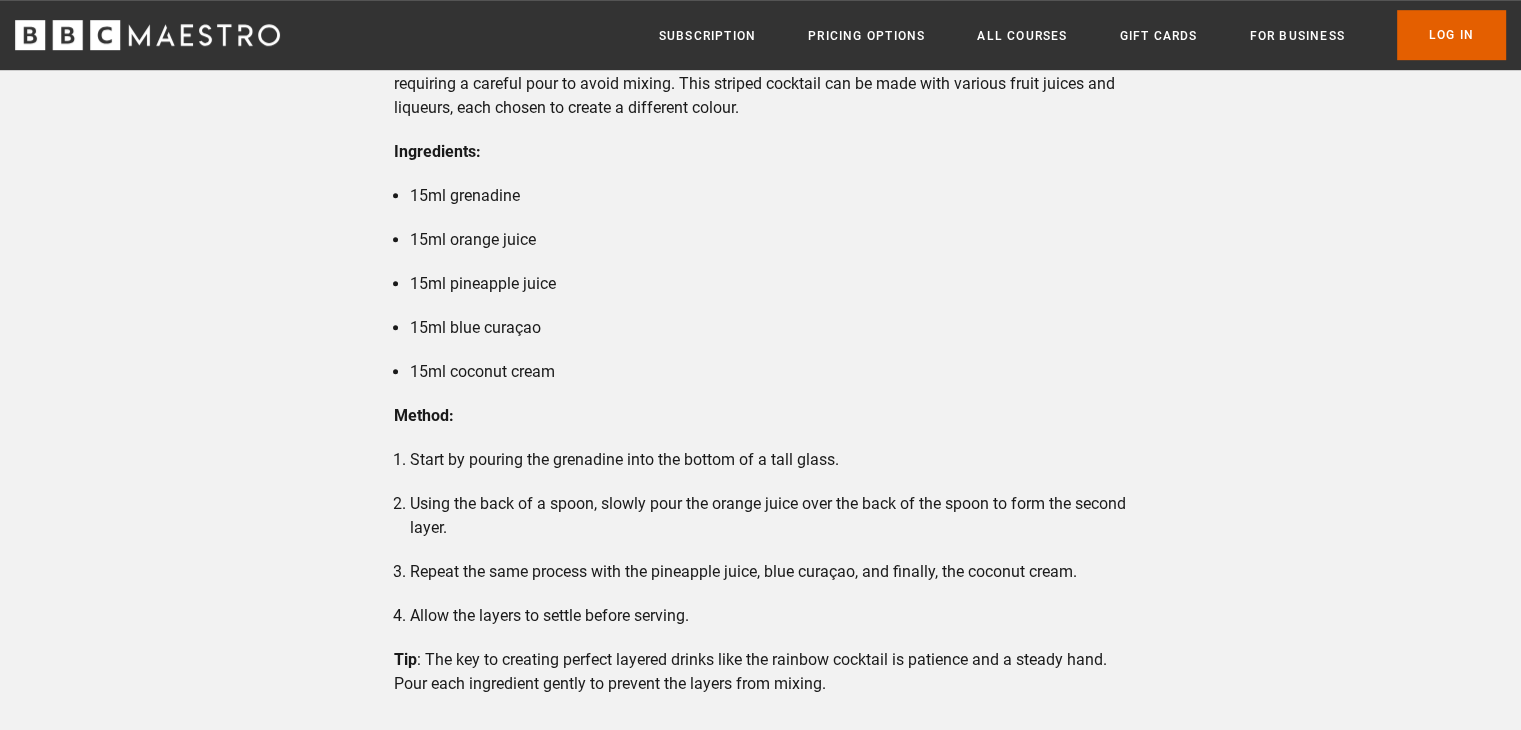 click on "Layered cocktails are a visually stunning way to impress your guests . These drinks create a beautiful effect where different liquids with varying densities form distinct layers, making your cocktail not only a treat for the taste buds but also for the eyes.
The process of layering drinks requires precision and the right technique, but the results are well worth the effort. In this article, we will explore four layered cocktails you can easily make at home, perfect for any occasion. Let’s dive in and learn how to layer drinks like a pro.
Rainbow cocktail
B52
Tequila Sunrise
Layered Cosmopolitan
How to make layered drinks with alcohol
Should you stir layered cocktails ?
1. Rainbow Cocktail – A colourful delight
One of the most popular layered cocktails, the Rainbow Cocktail is a vibrant, sweet drink that features an array of colours stacked in neat layers. Its striking appearance makes it a showstopper at any party." at bounding box center [760, 2319] 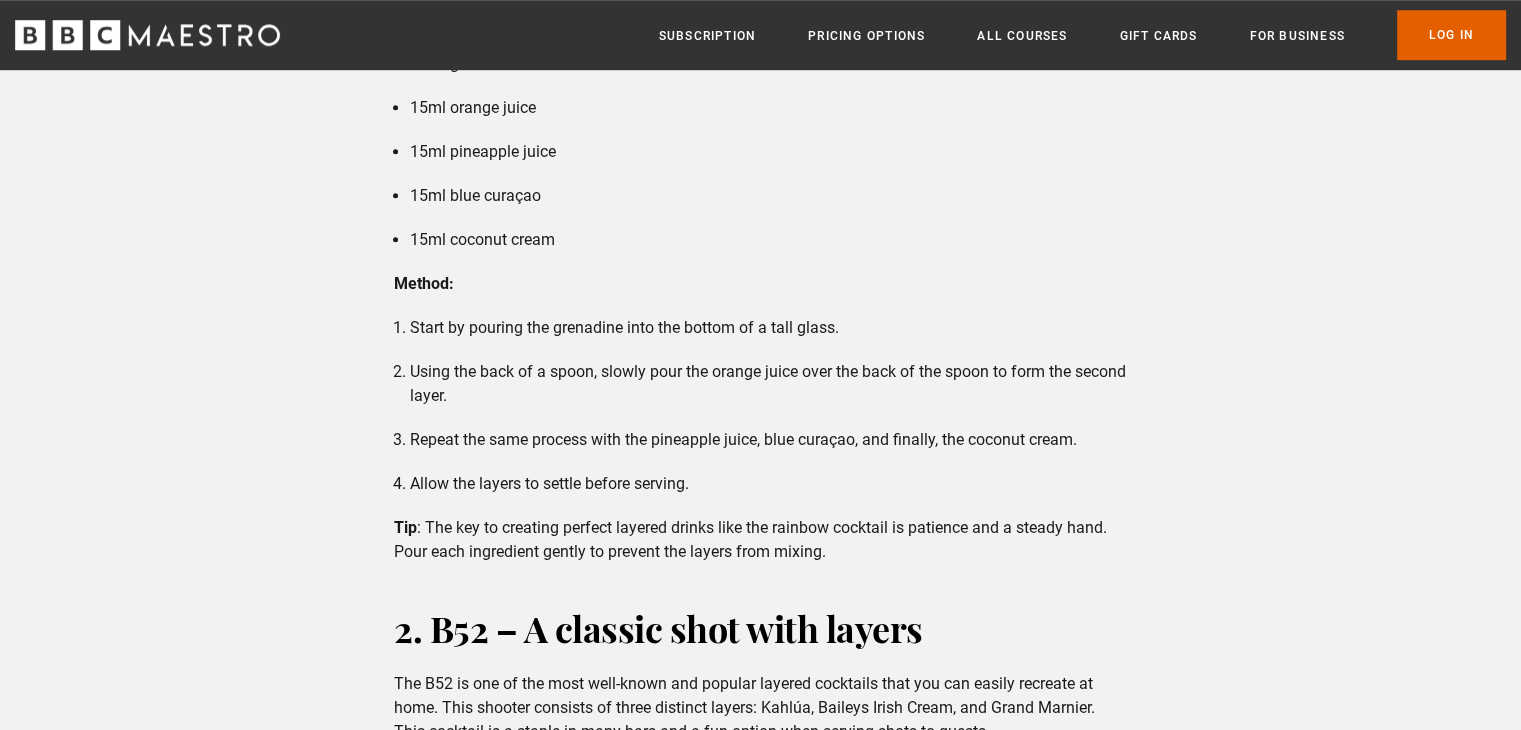 scroll, scrollTop: 1477, scrollLeft: 0, axis: vertical 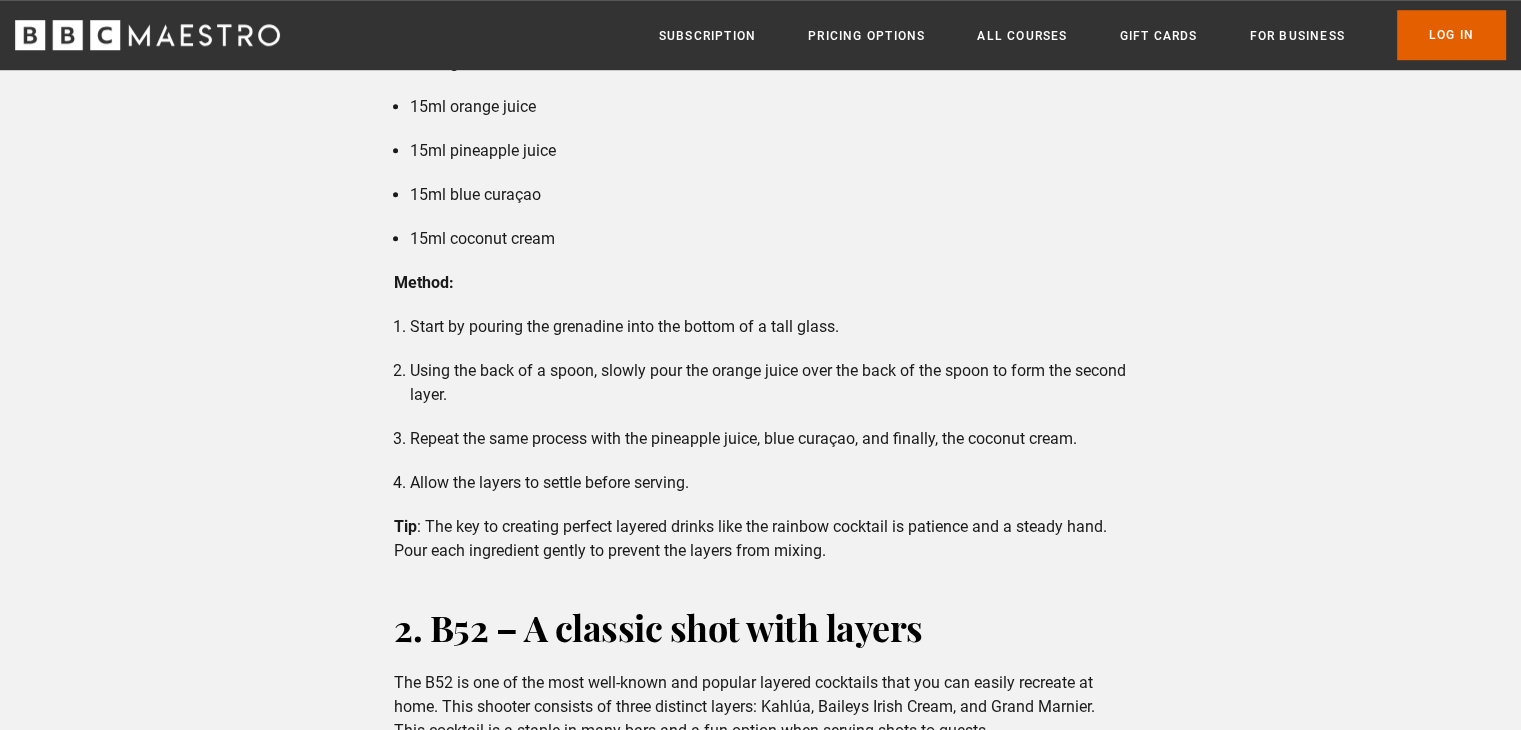 click on "Layered cocktails are a visually stunning way to impress your guests . These drinks create a beautiful effect where different liquids with varying densities form distinct layers, making your cocktail not only a treat for the taste buds but also for the eyes.
The process of layering drinks requires precision and the right technique, but the results are well worth the effort. In this article, we will explore four layered cocktails you can easily make at home, perfect for any occasion. Let’s dive in and learn how to layer drinks like a pro.
Rainbow cocktail
B52
Tequila Sunrise
Layered Cosmopolitan
How to make layered drinks with alcohol
Should you stir layered cocktails ?
1. Rainbow Cocktail – A colourful delight
One of the most popular layered cocktails, the Rainbow Cocktail is a vibrant, sweet drink that features an array of colours stacked in neat layers. Its striking appearance makes it a showstopper at any party." at bounding box center (760, 2186) 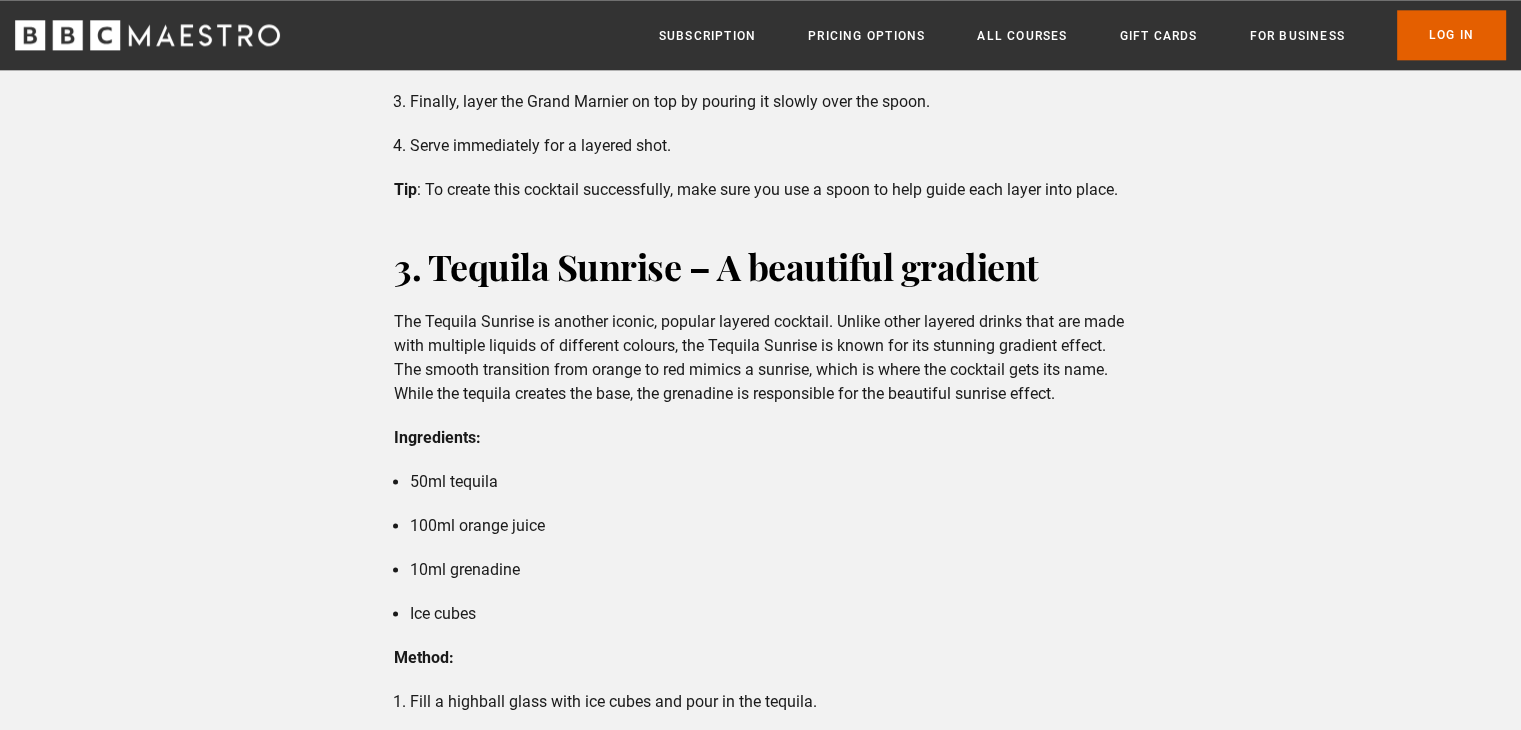 scroll, scrollTop: 2480, scrollLeft: 0, axis: vertical 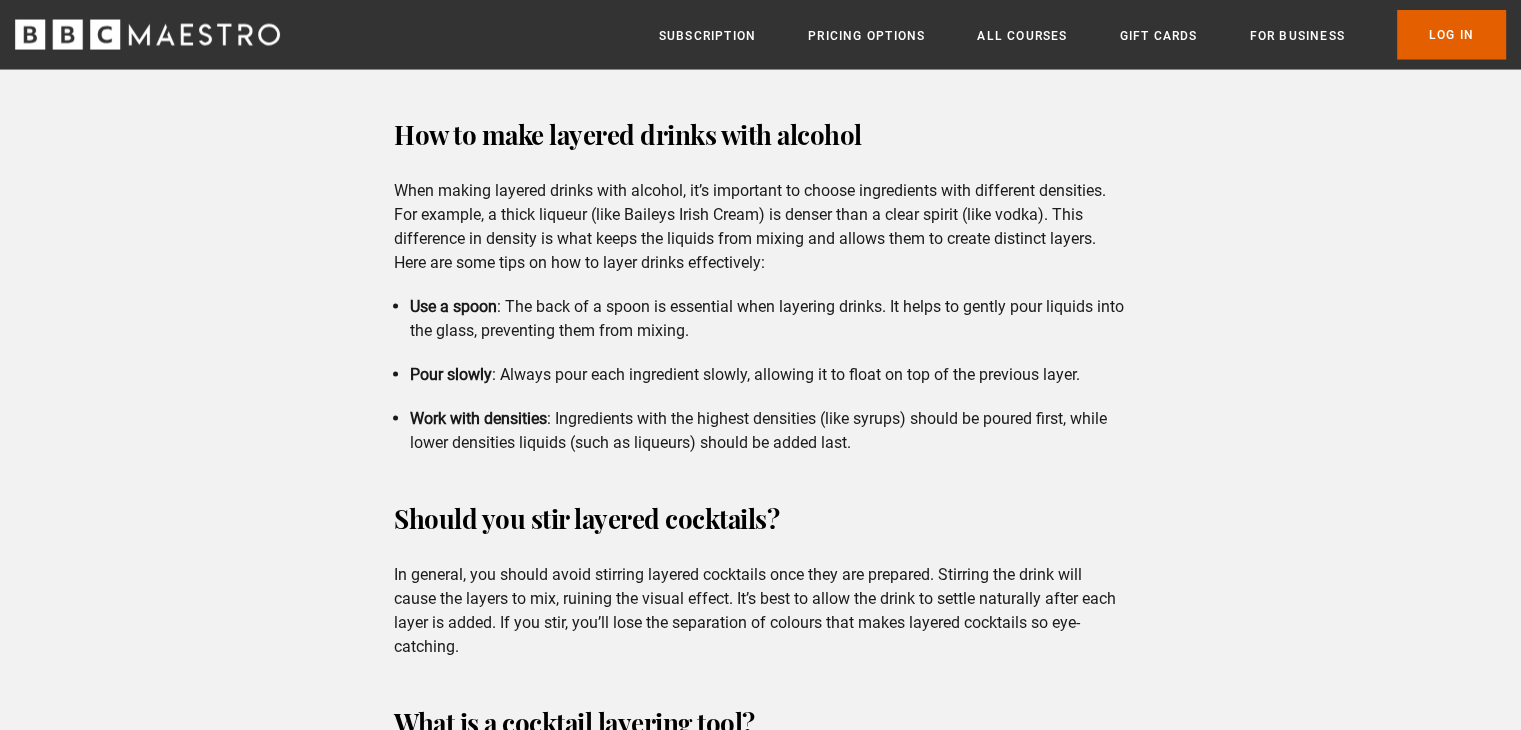 click on "Layered cocktails are a visually stunning way to impress your guests . These drinks create a beautiful effect where different liquids with varying densities form distinct layers, making your cocktail not only a treat for the taste buds but also for the eyes.
The process of layering drinks requires precision and the right technique, but the results are well worth the effort. In this article, we will explore four layered cocktails you can easily make at home, perfect for any occasion. Let’s dive in and learn how to layer drinks like a pro.
Rainbow cocktail
B52
Tequila Sunrise
Layered Cosmopolitan
How to make layered drinks with alcohol
Should you stir layered cocktails ?
1. Rainbow Cocktail – A colourful delight
One of the most popular layered cocktails, the Rainbow Cocktail is a vibrant, sweet drink that features an array of colours stacked in neat layers. Its striking appearance makes it a showstopper at any party." at bounding box center [760, -398] 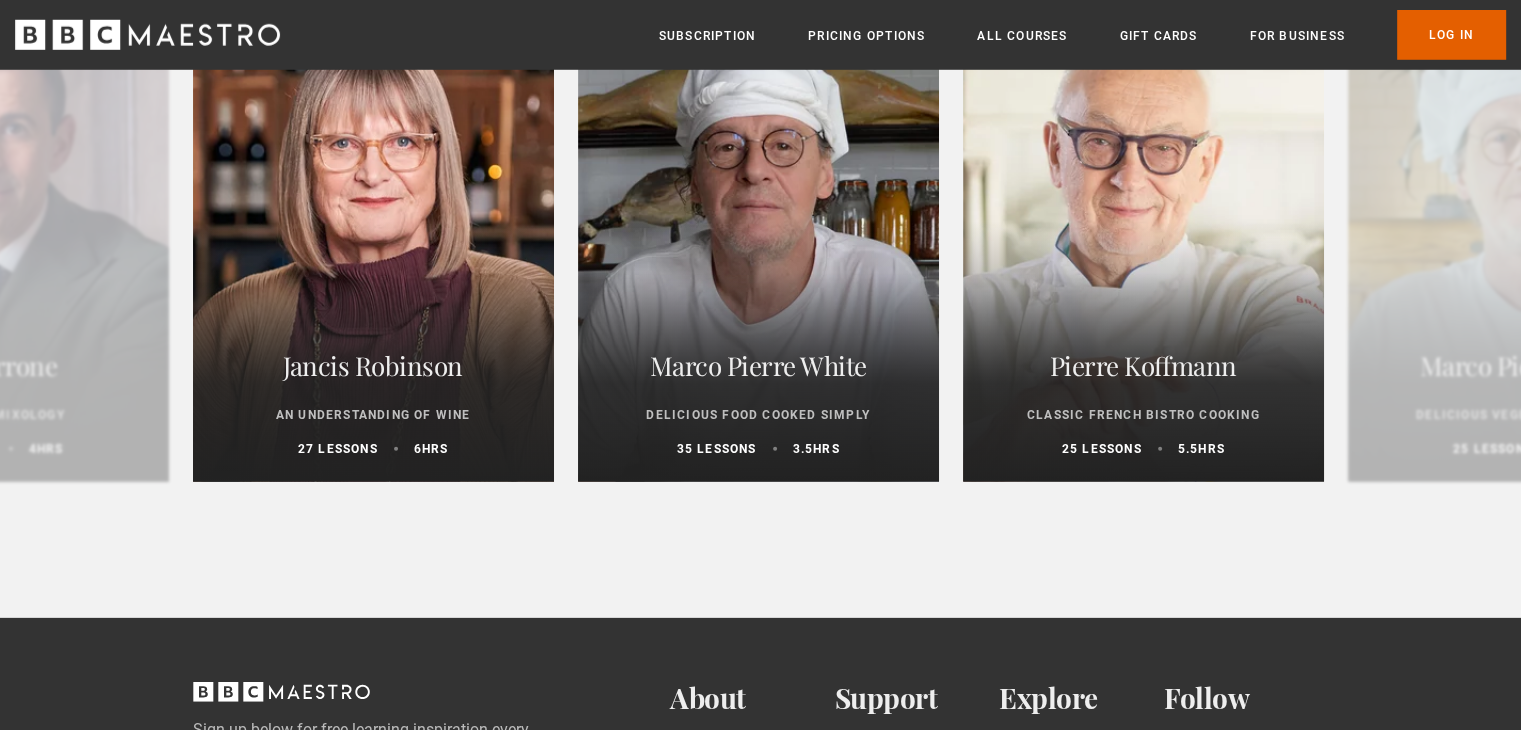scroll, scrollTop: 5860, scrollLeft: 0, axis: vertical 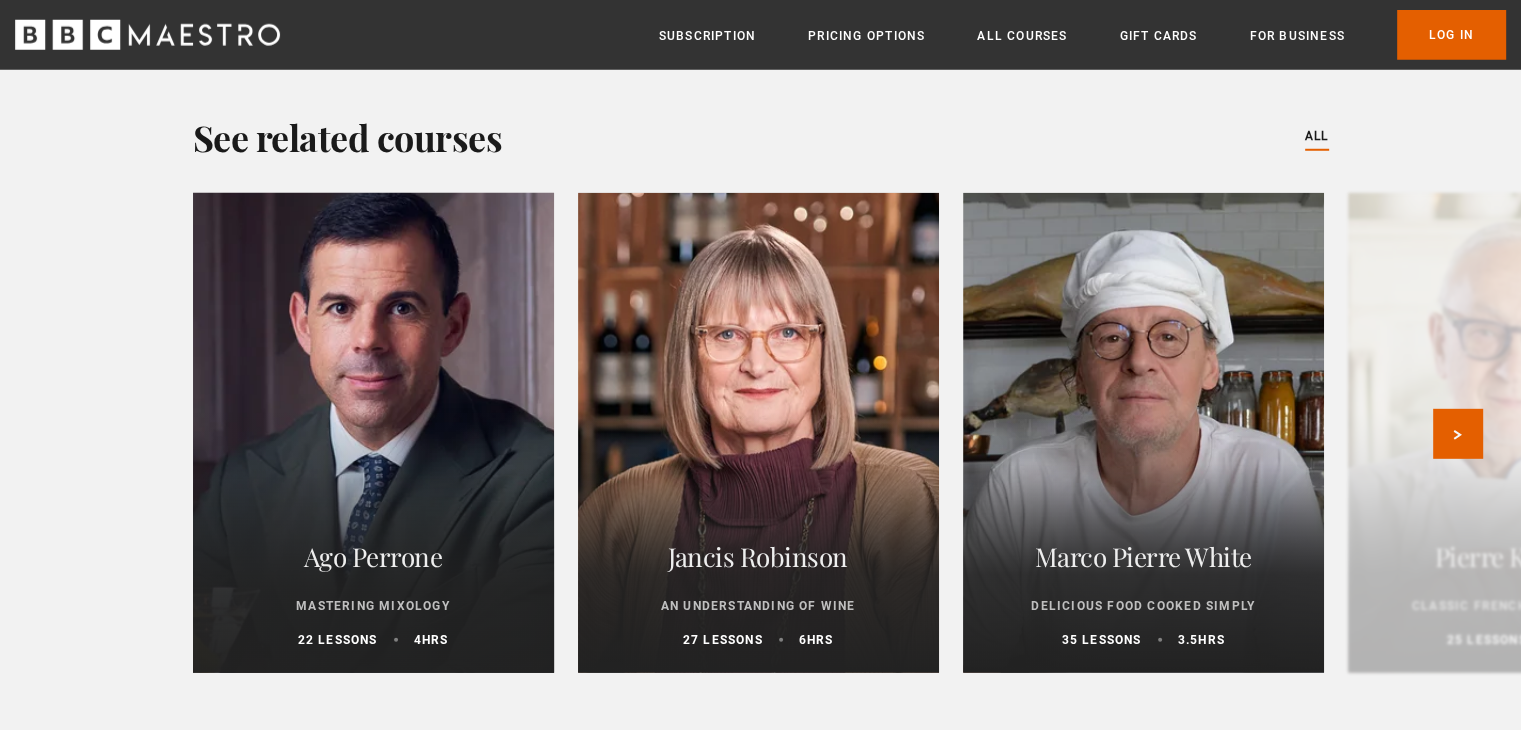 click at bounding box center (372, 433) 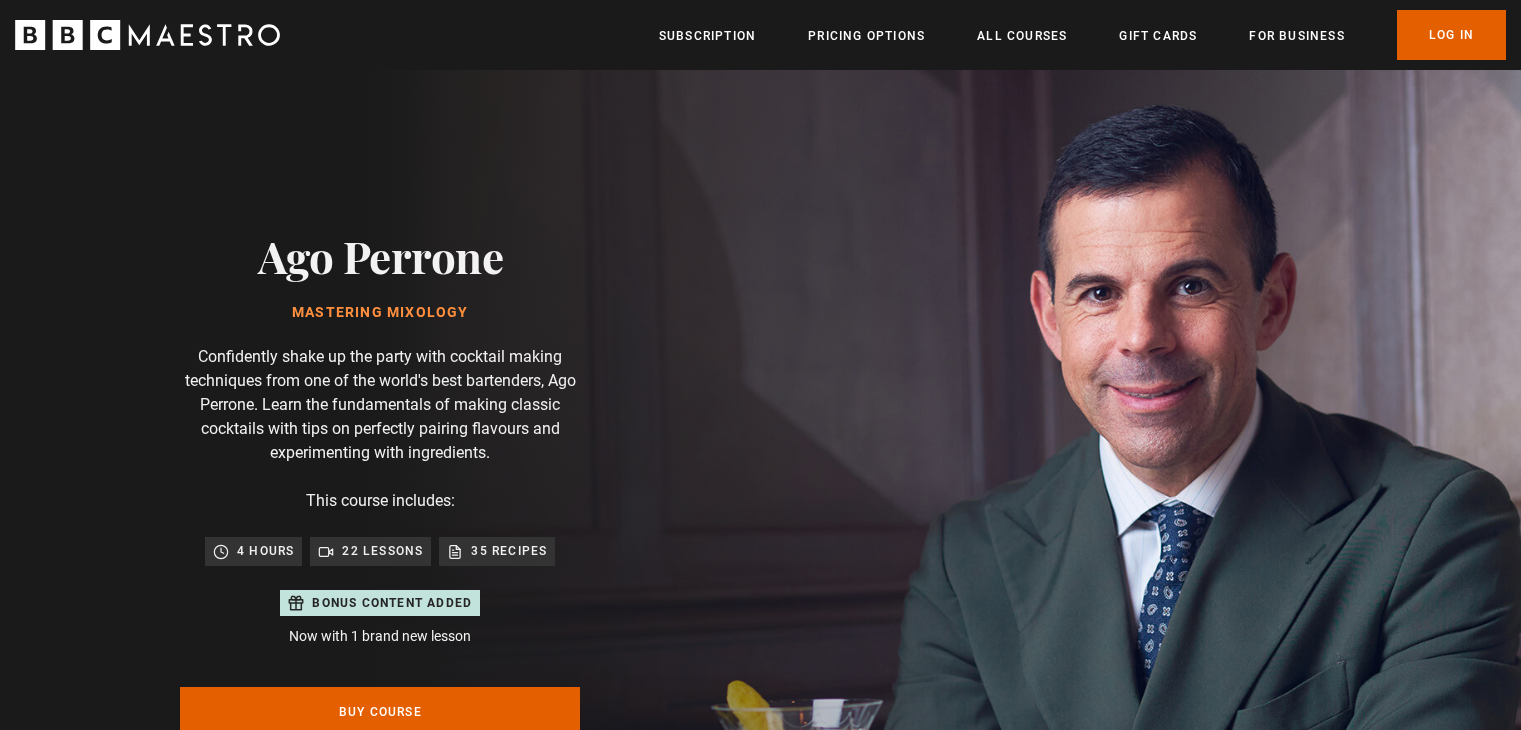 scroll, scrollTop: 0, scrollLeft: 0, axis: both 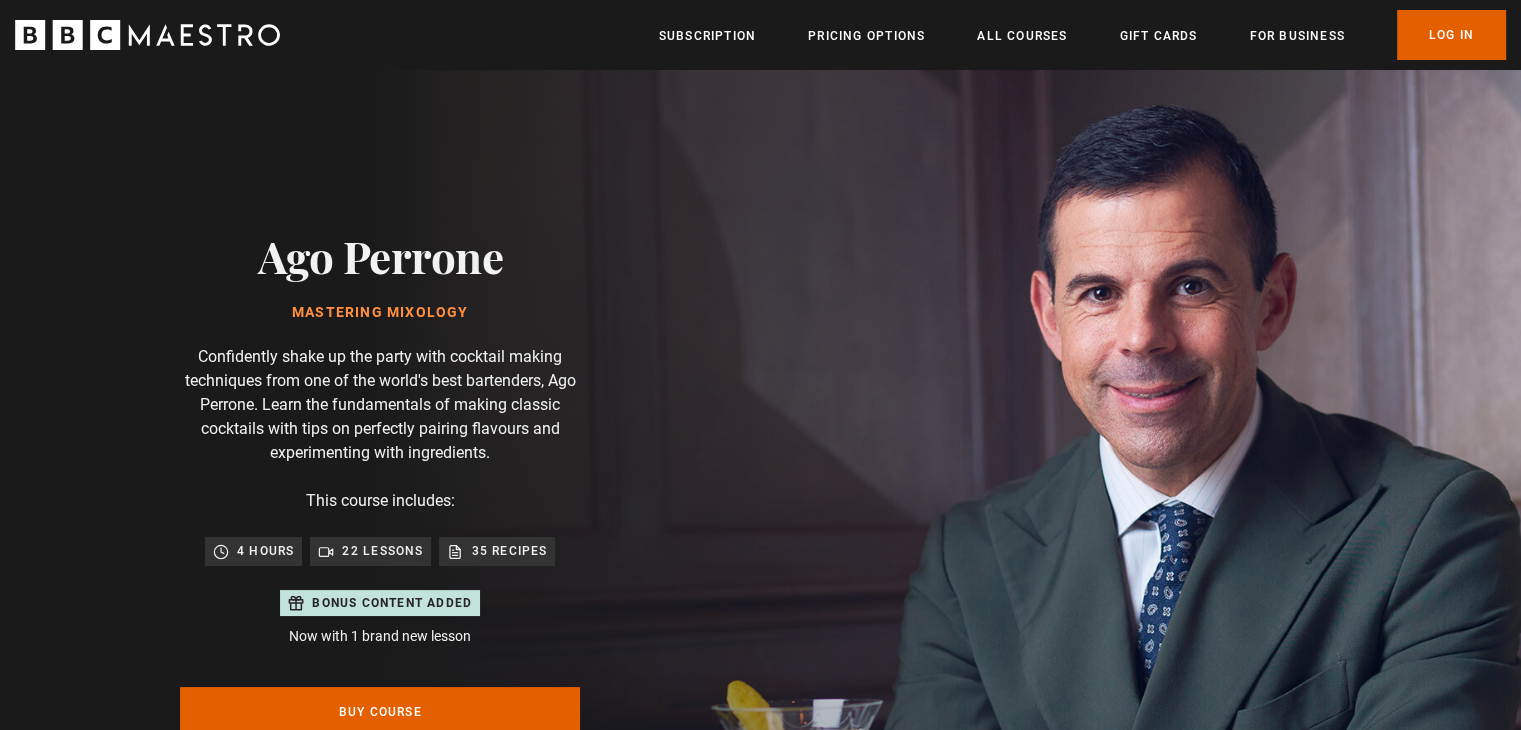 click on "[FIRST] [LAST]
Mastering Mixology
Confidently shake up the party with cocktail making techniques from one of the world's best bartenders, [FIRST] [LAST]. Learn the fundamentals of making classic cocktails with tips on perfectly pairing flavours and experimenting with ingredients.
This course includes:
4 hours
22 lessons
35
recipes
Bonus content added
Now with 1 brand new lesson
Buy Course
Subscribe to BBC Maestro" at bounding box center [380, 518] 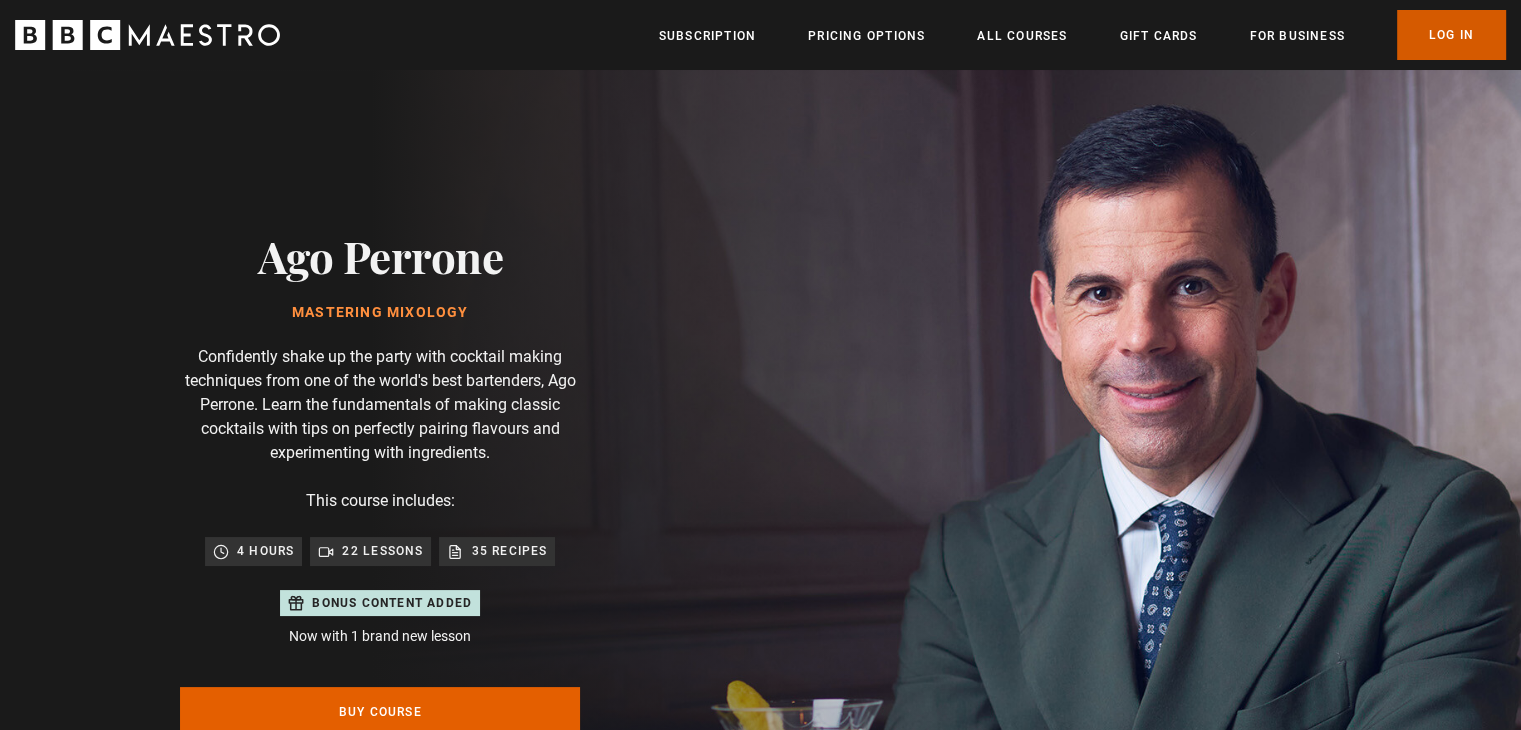 click on "Log In" at bounding box center (1451, 35) 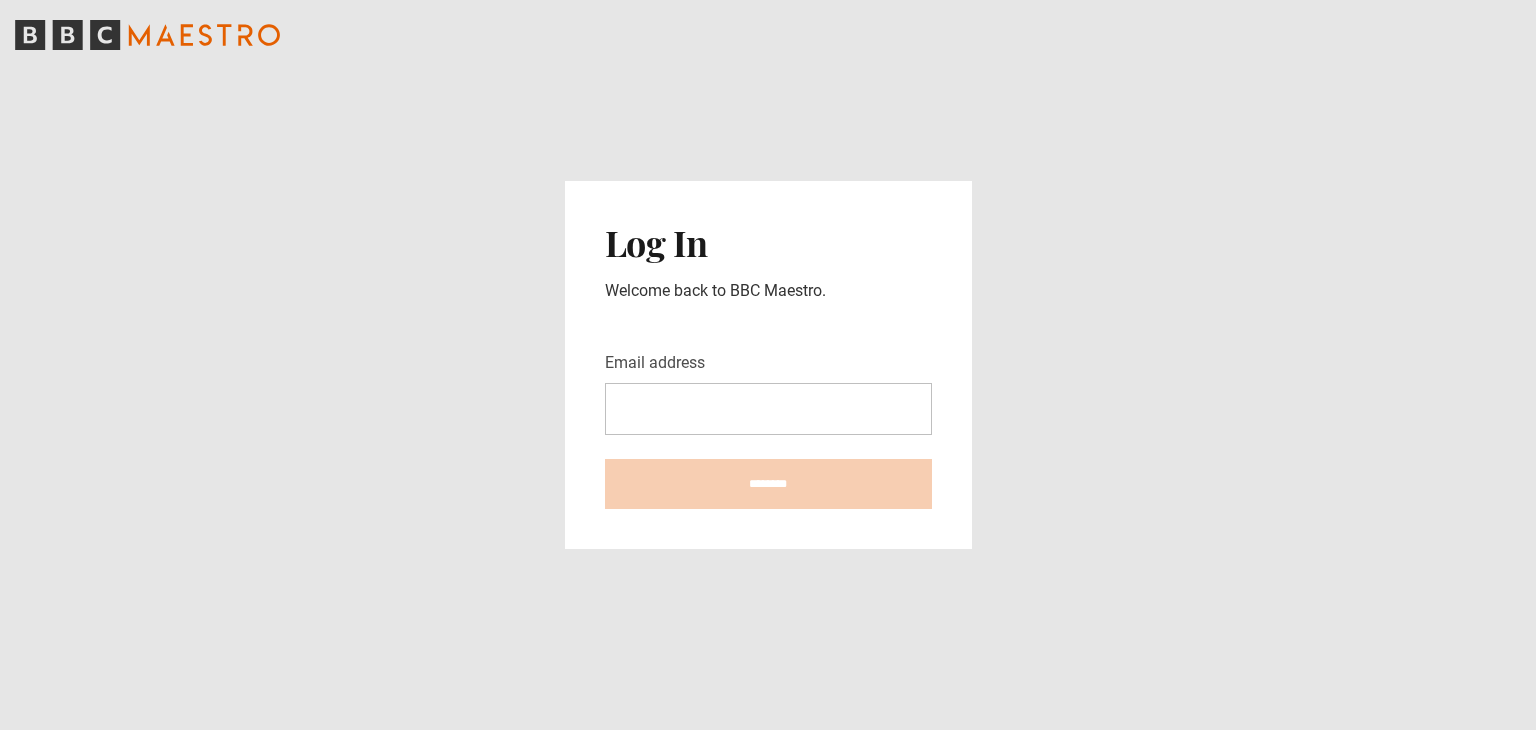 scroll, scrollTop: 0, scrollLeft: 0, axis: both 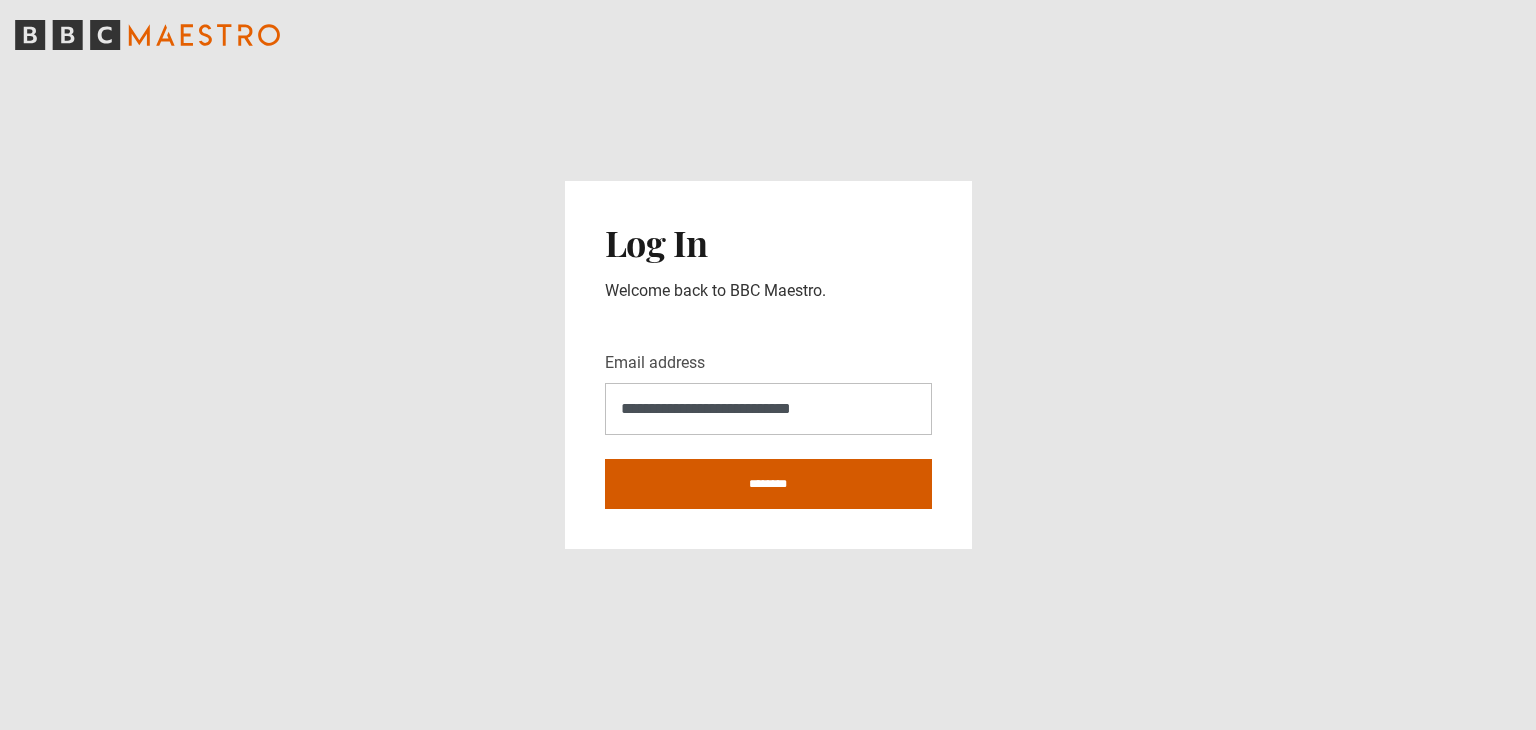 click on "********" at bounding box center (768, 484) 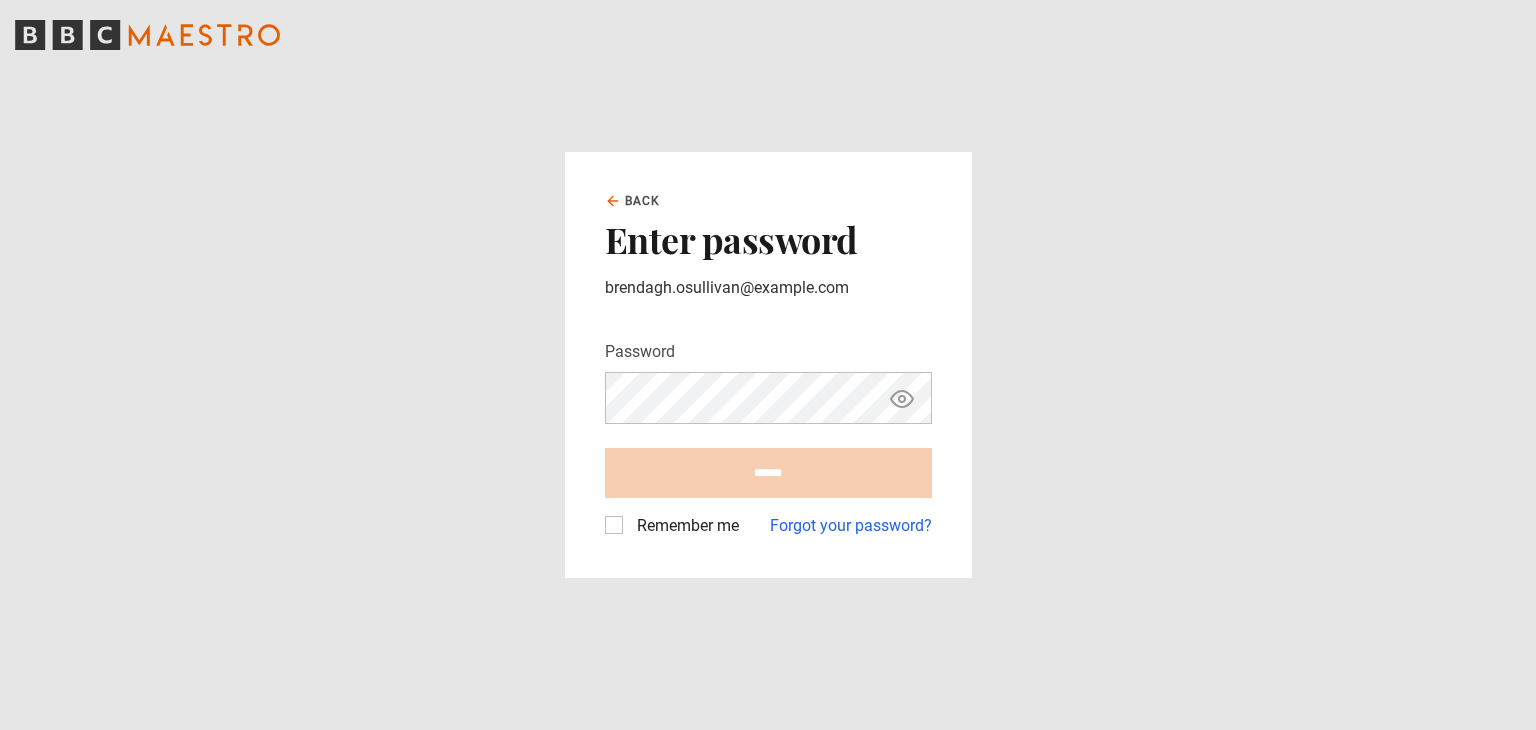scroll, scrollTop: 0, scrollLeft: 0, axis: both 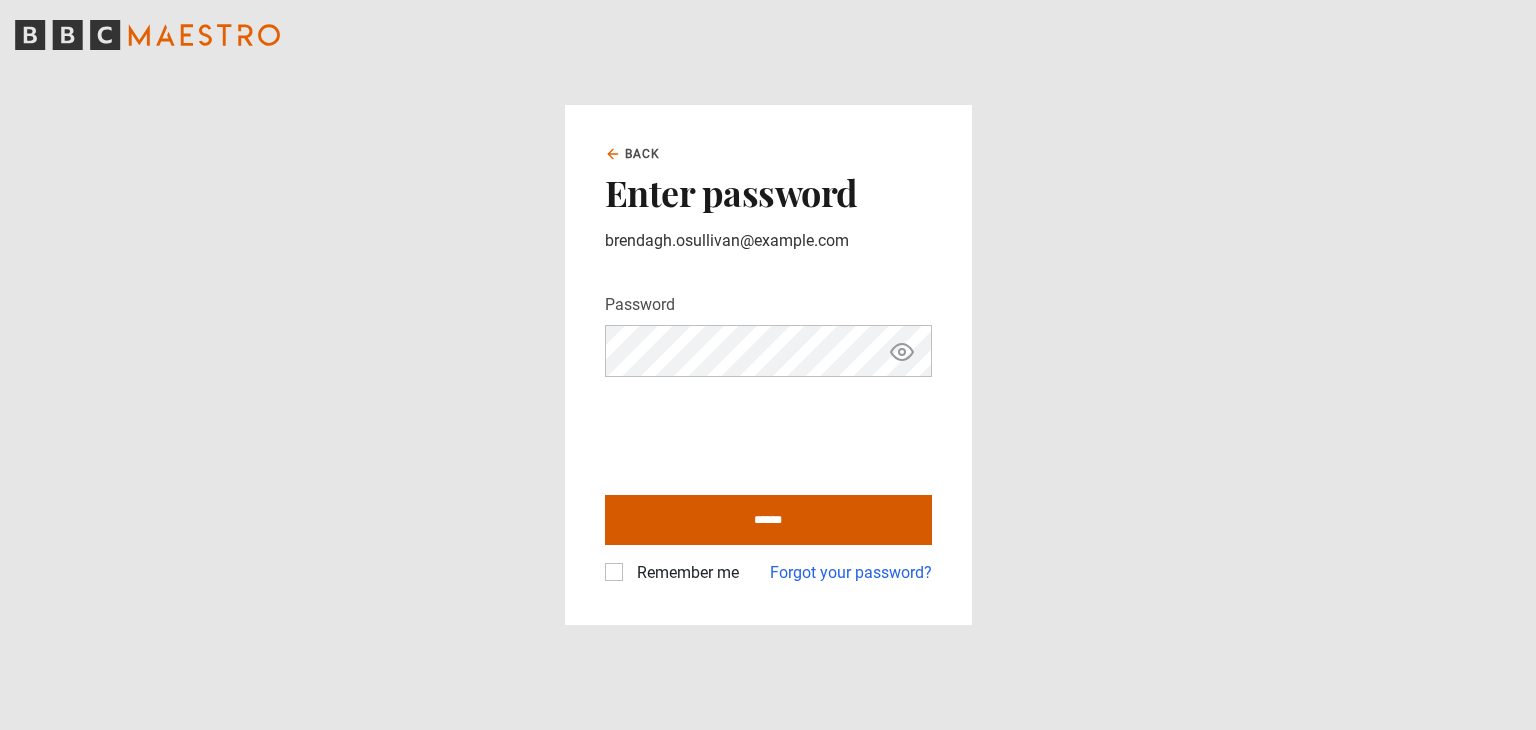 click on "******" at bounding box center [768, 520] 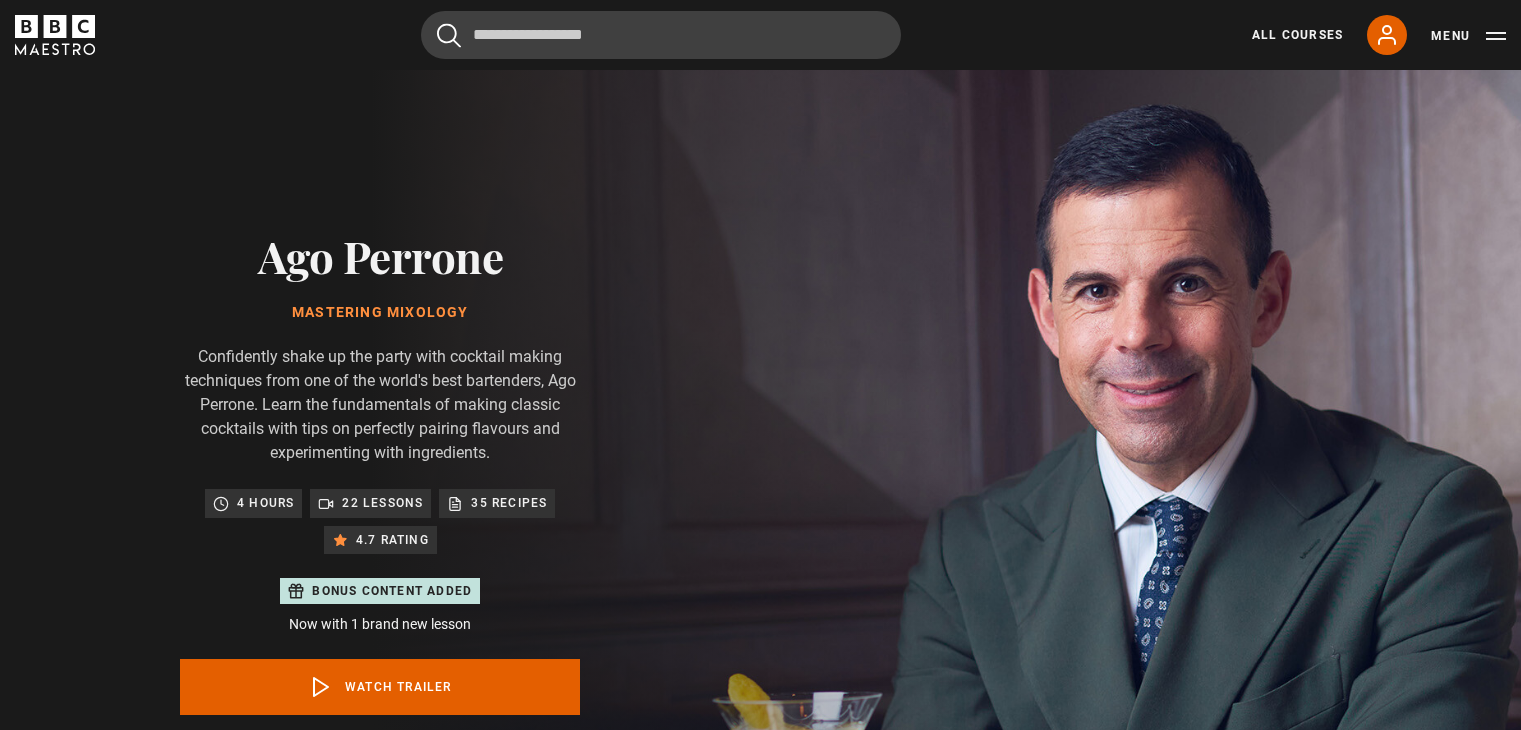 scroll, scrollTop: 0, scrollLeft: 0, axis: both 